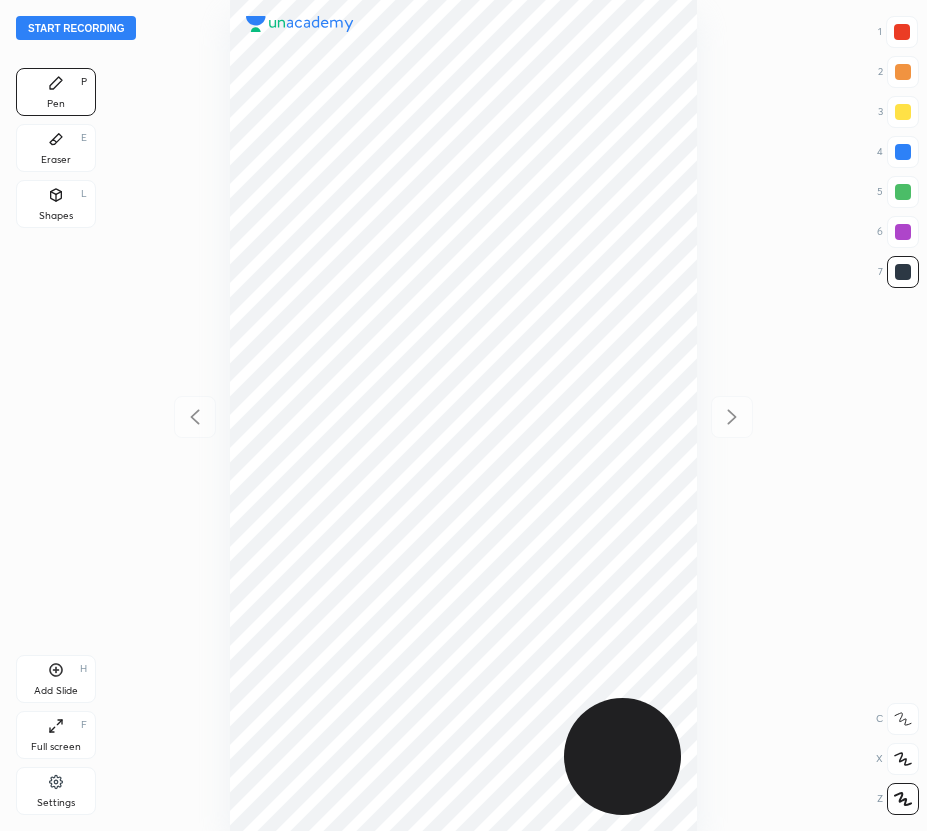 scroll, scrollTop: 0, scrollLeft: 0, axis: both 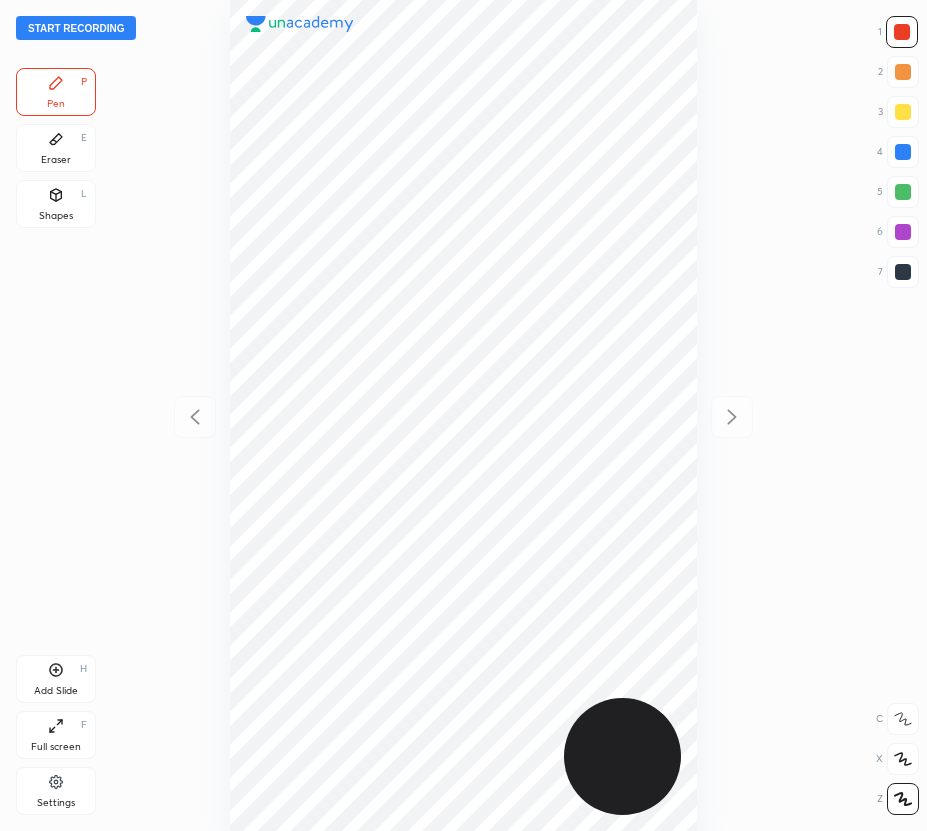 drag, startPoint x: 217, startPoint y: 305, endPoint x: 141, endPoint y: 341, distance: 84.095184 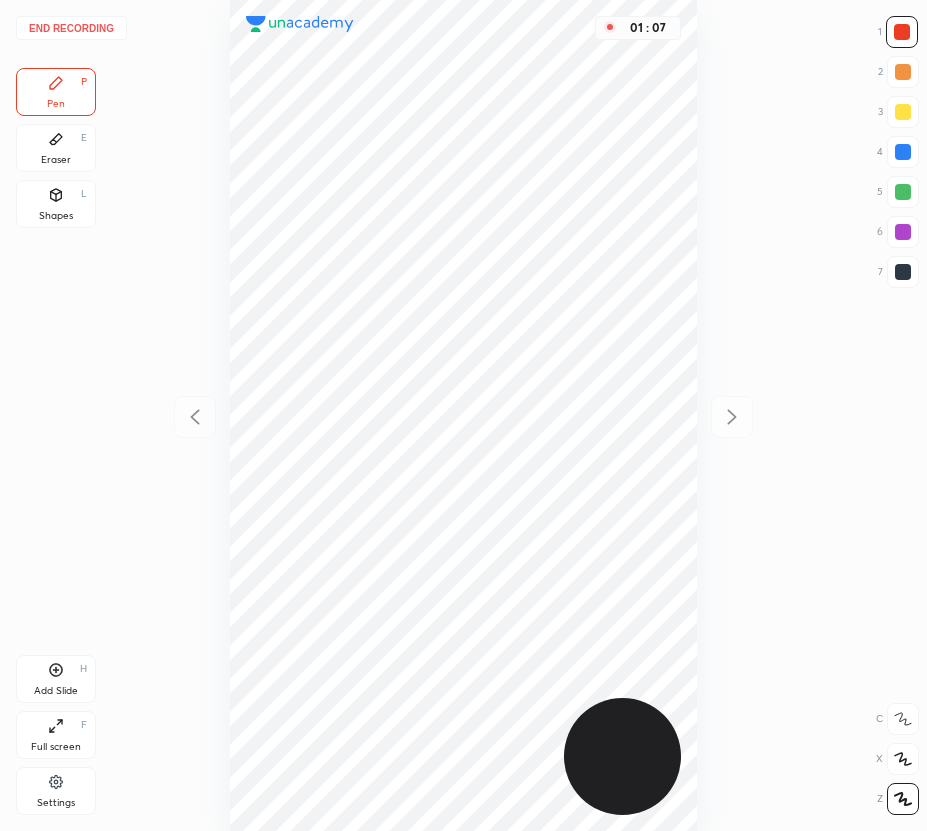 click on "End recording" at bounding box center [71, 28] 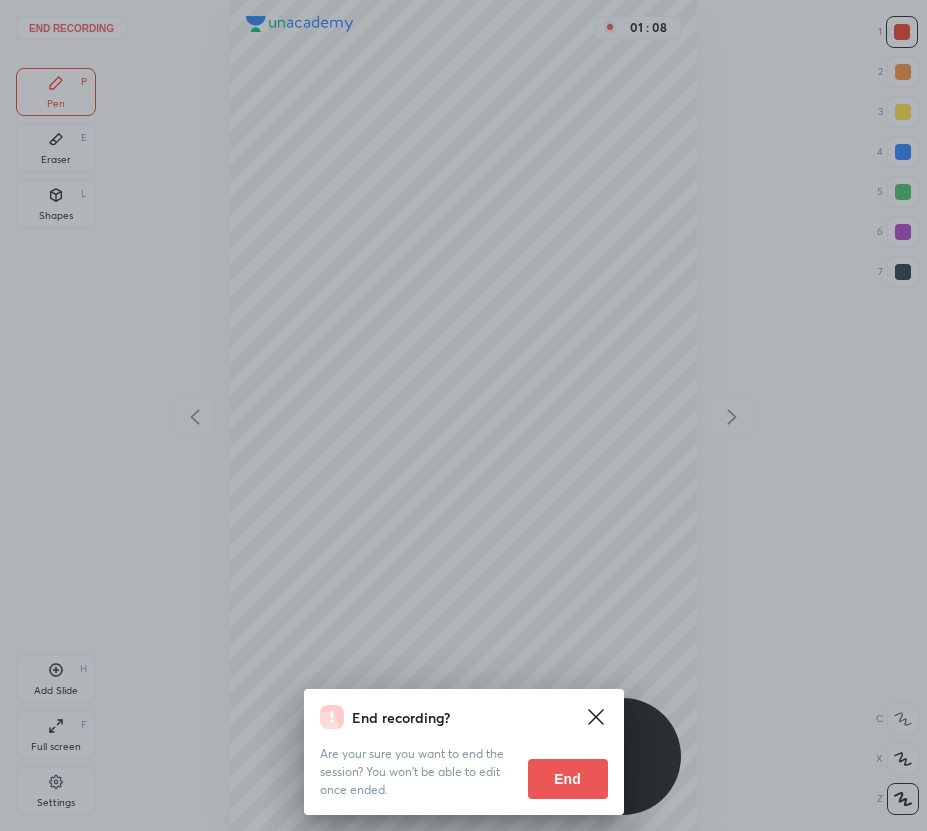 click on "End" at bounding box center (568, 779) 